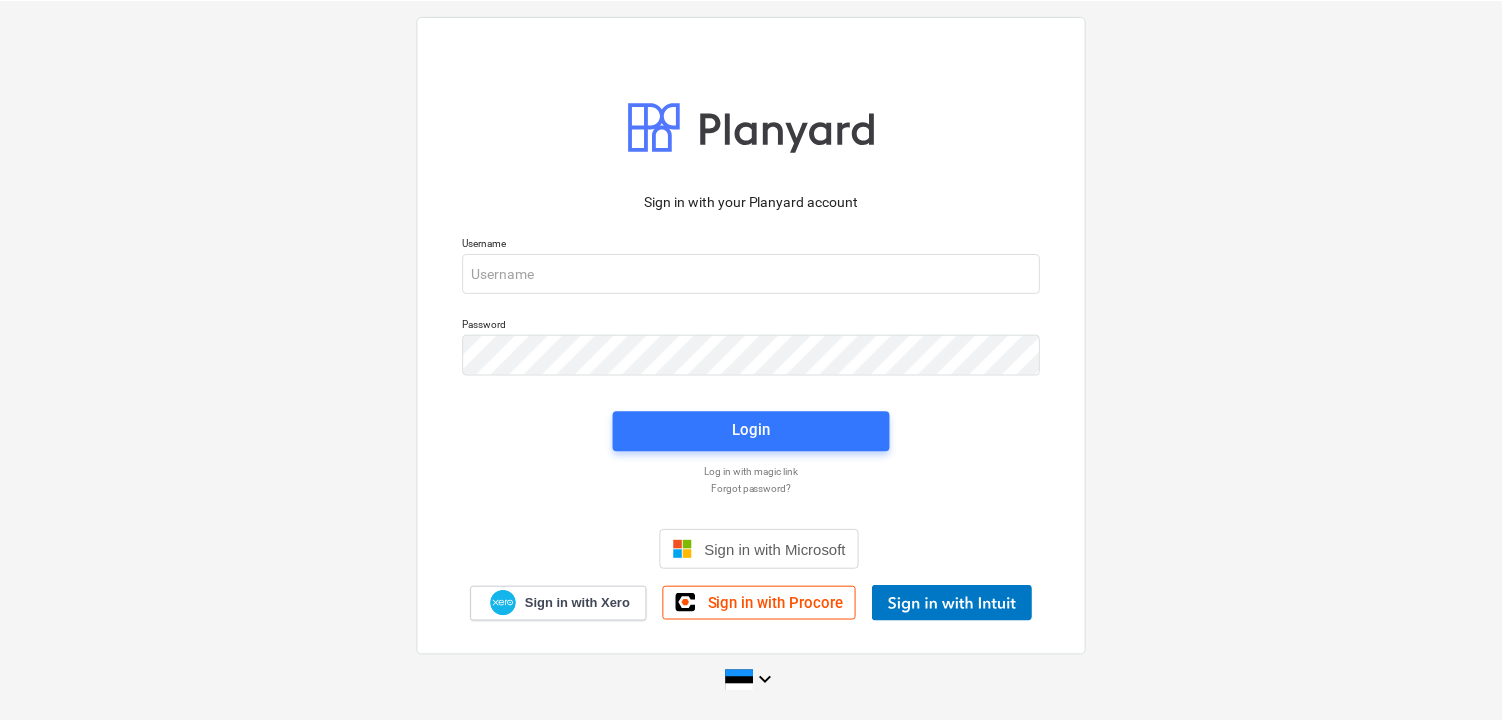 scroll, scrollTop: 0, scrollLeft: 0, axis: both 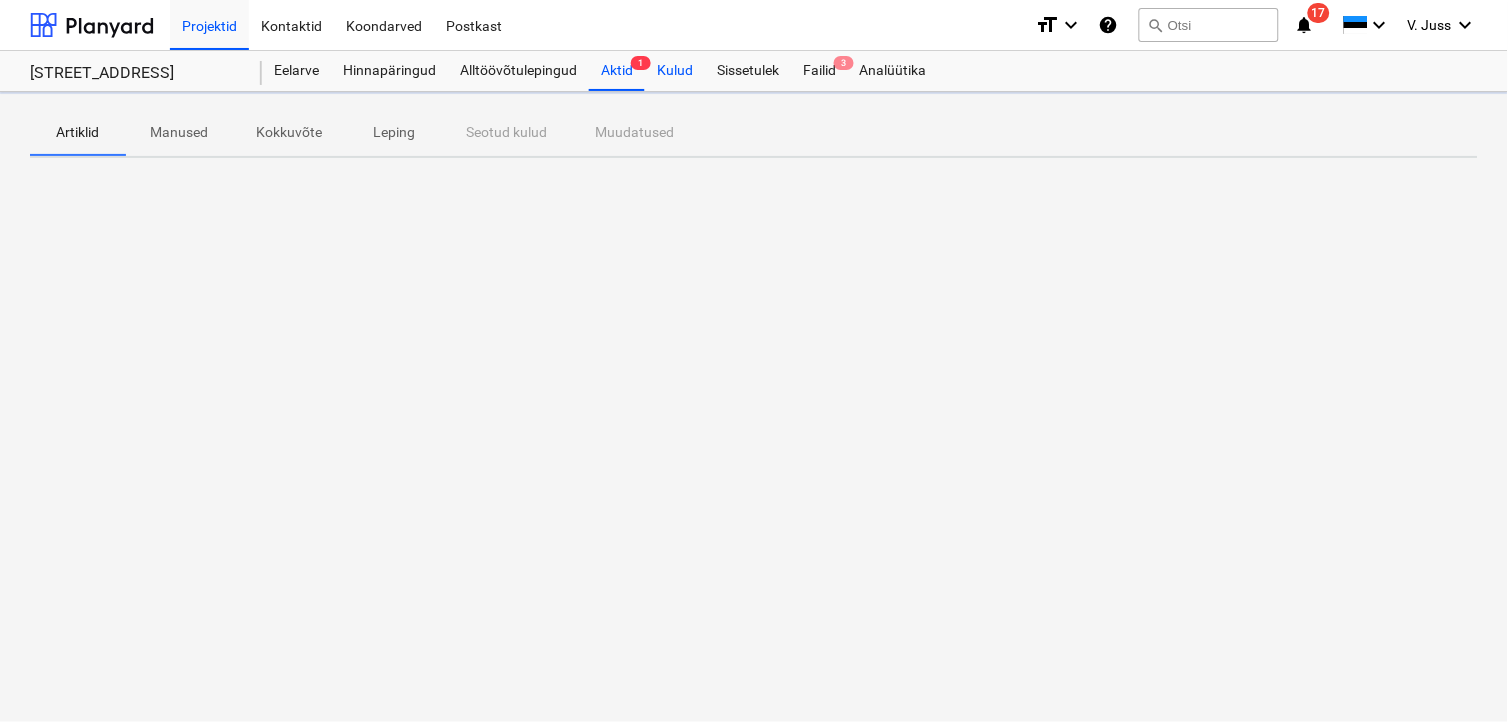 click on "Kulud" at bounding box center [675, 71] 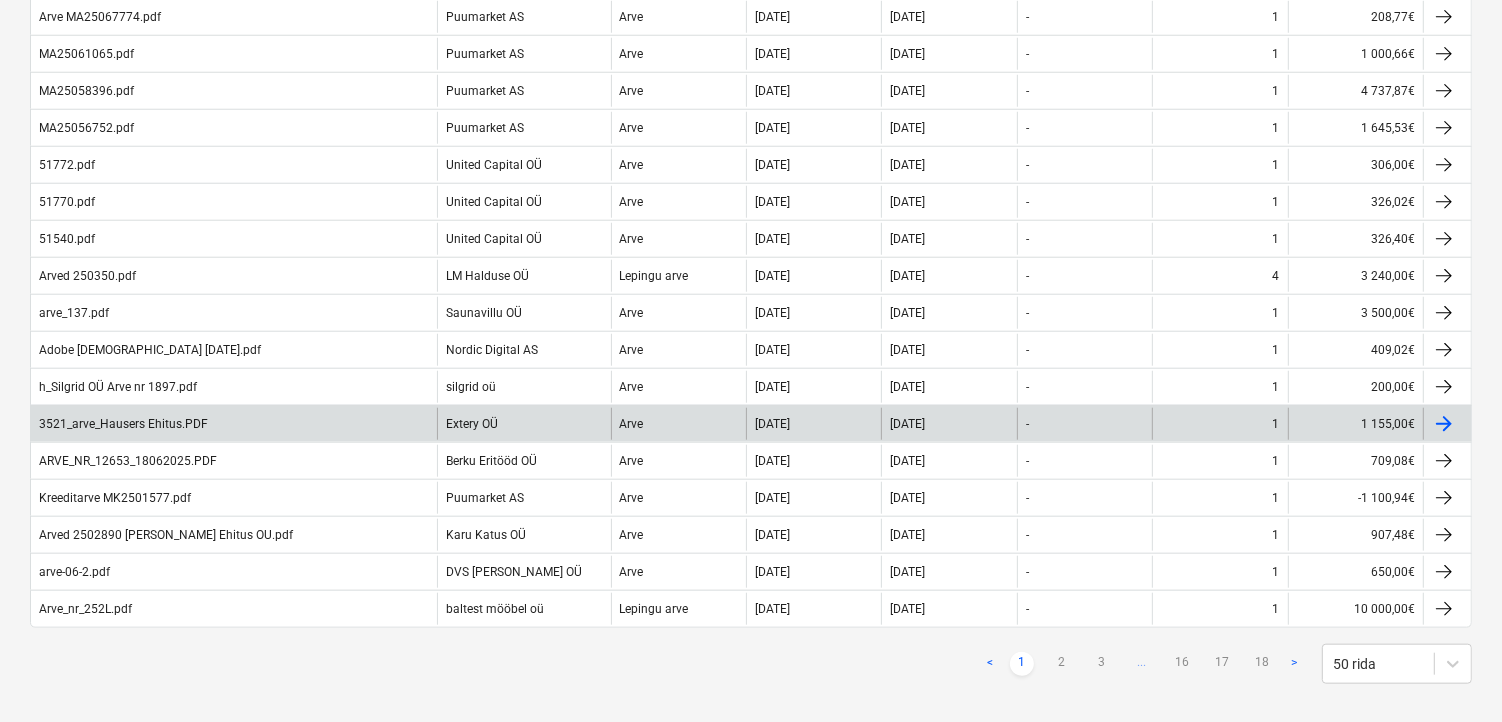 scroll, scrollTop: 1623, scrollLeft: 0, axis: vertical 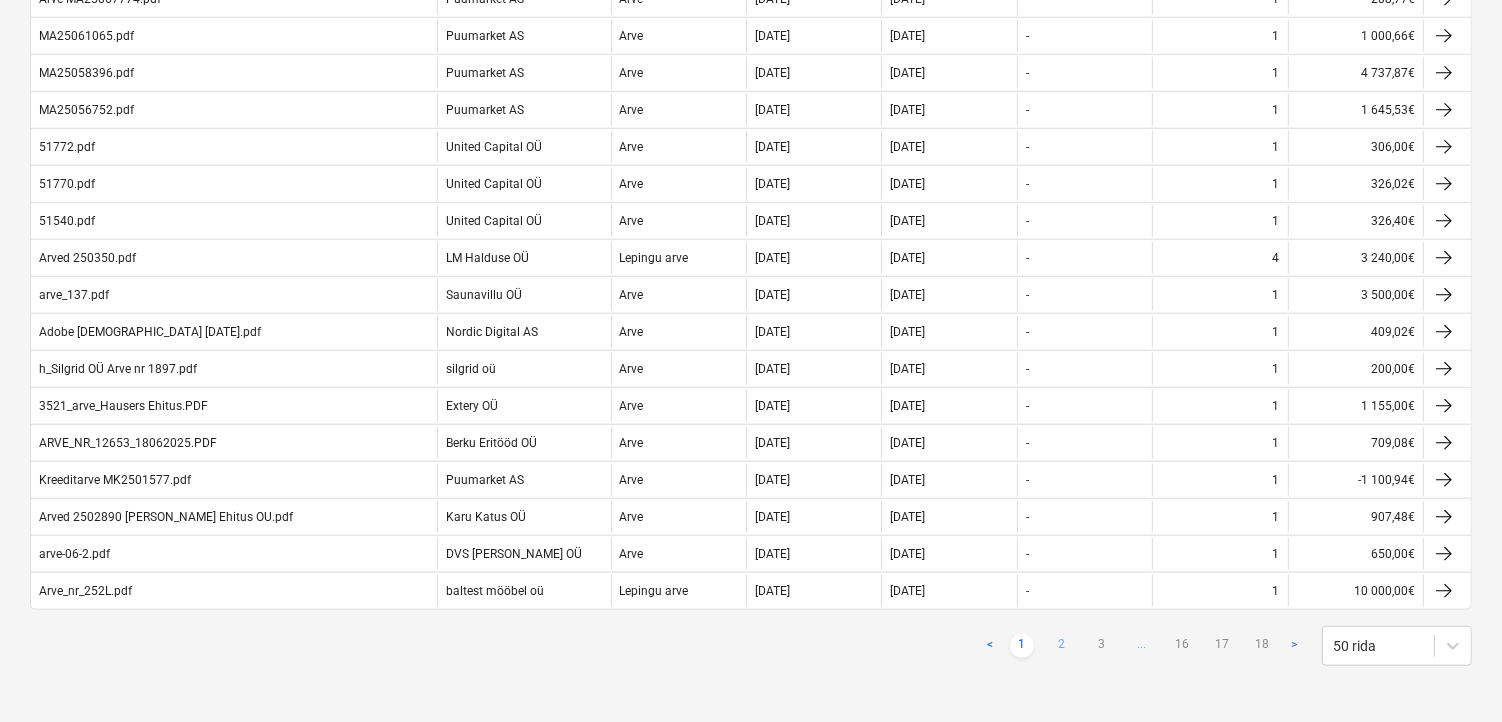 click on "2" at bounding box center [1062, 646] 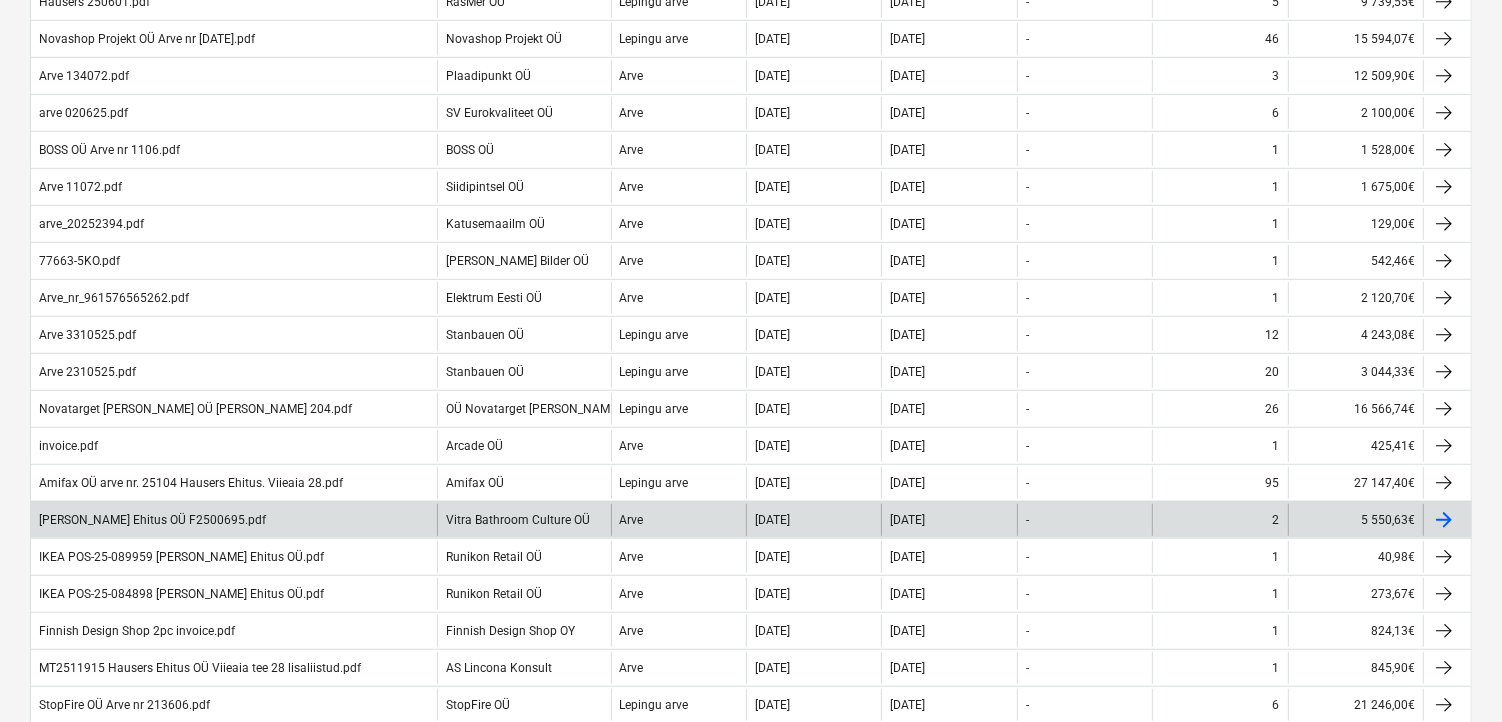 scroll, scrollTop: 888, scrollLeft: 0, axis: vertical 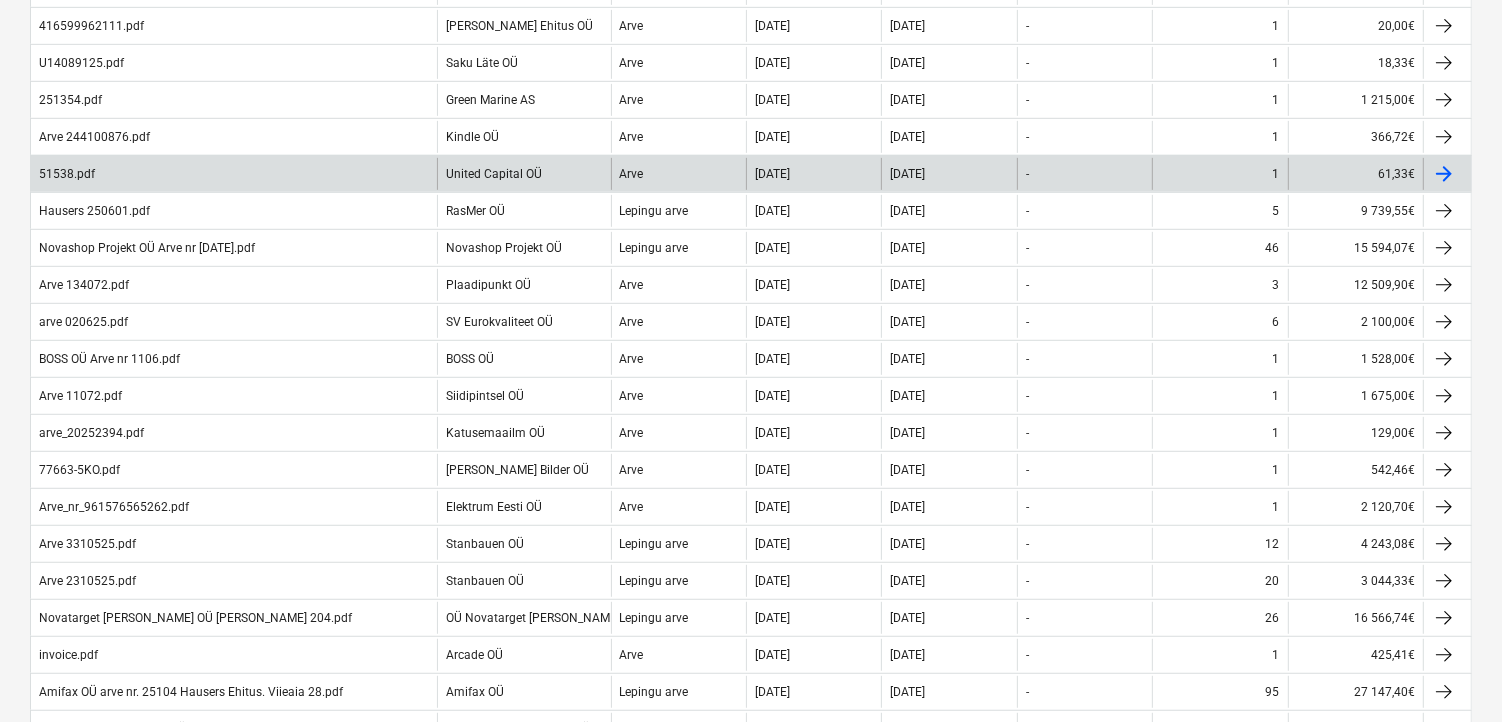 click on "51538.pdf" at bounding box center [234, 174] 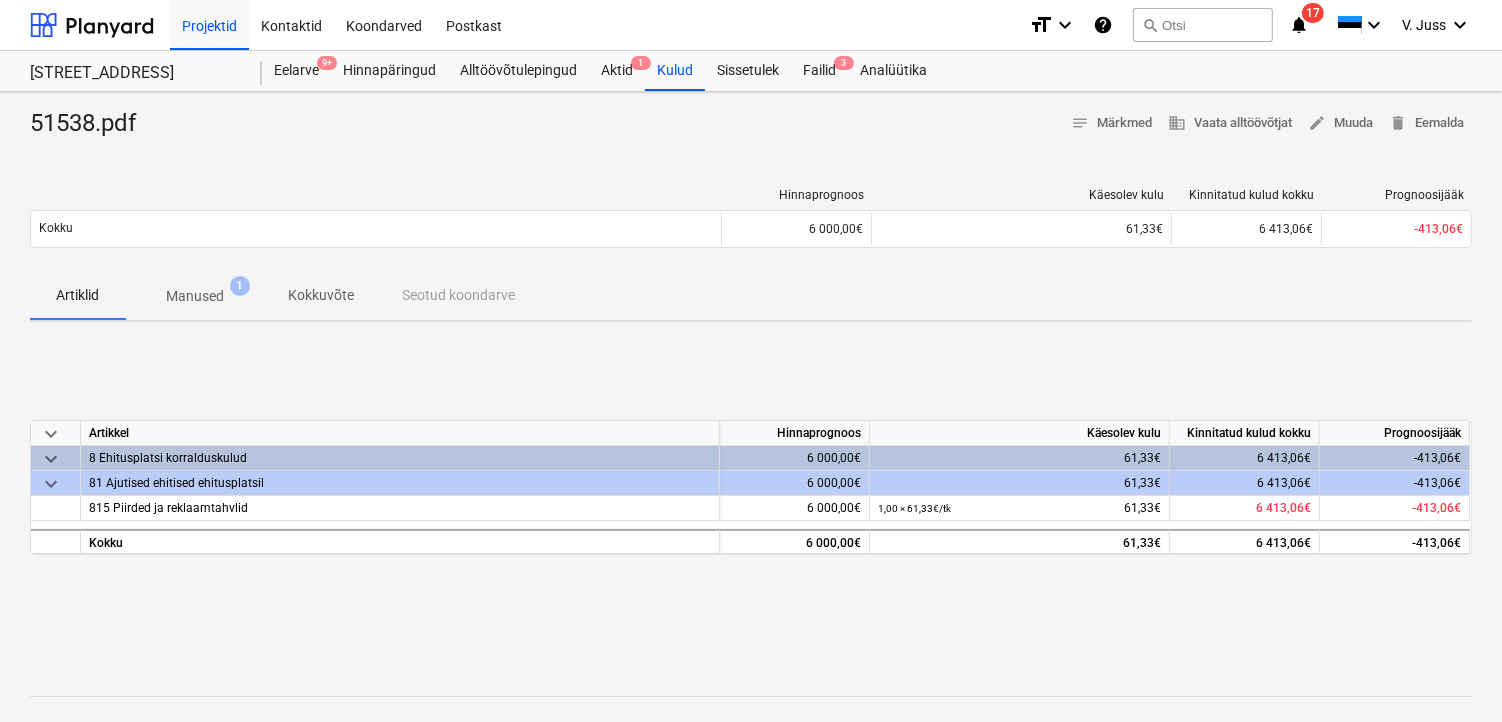 click on "Manused 1" at bounding box center (195, 296) 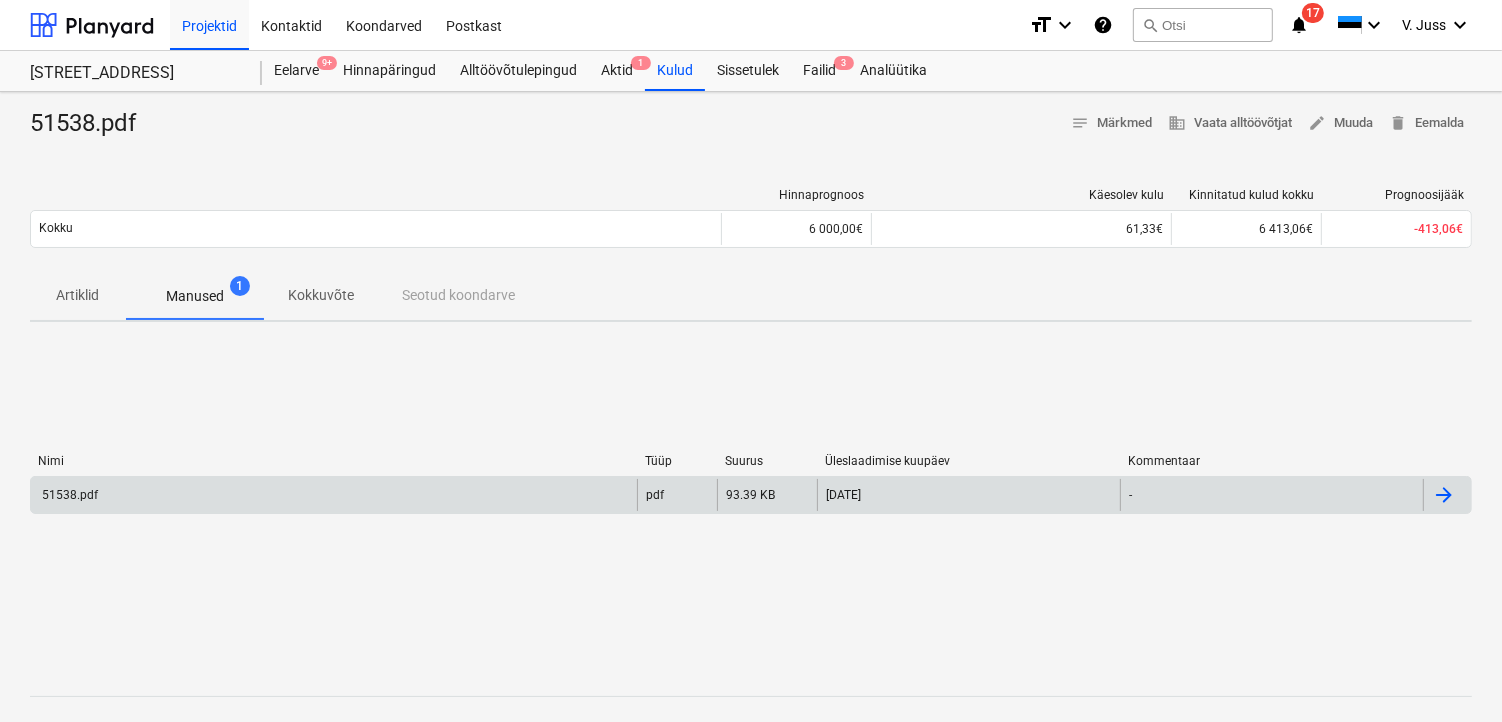 click on "51538.pdf" at bounding box center [68, 495] 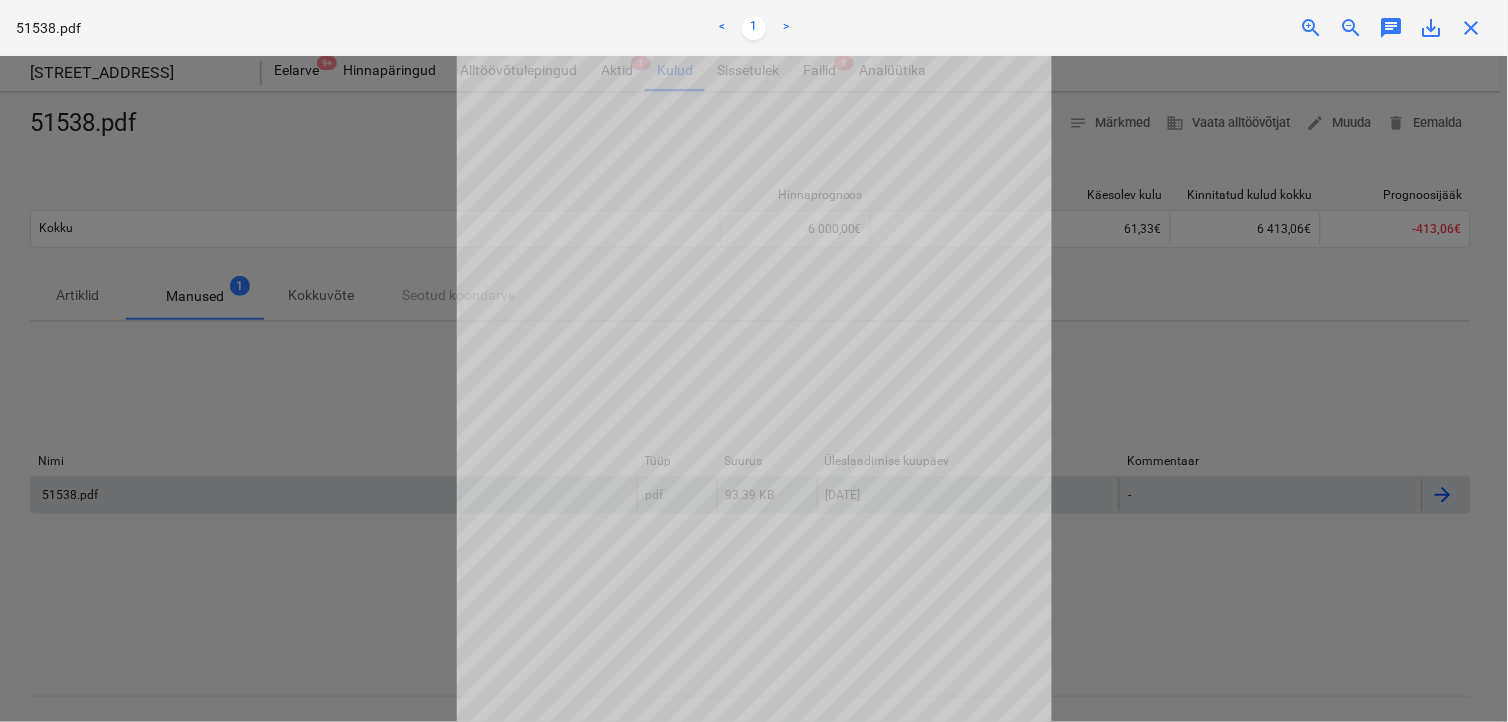 click on "close" at bounding box center (1472, 28) 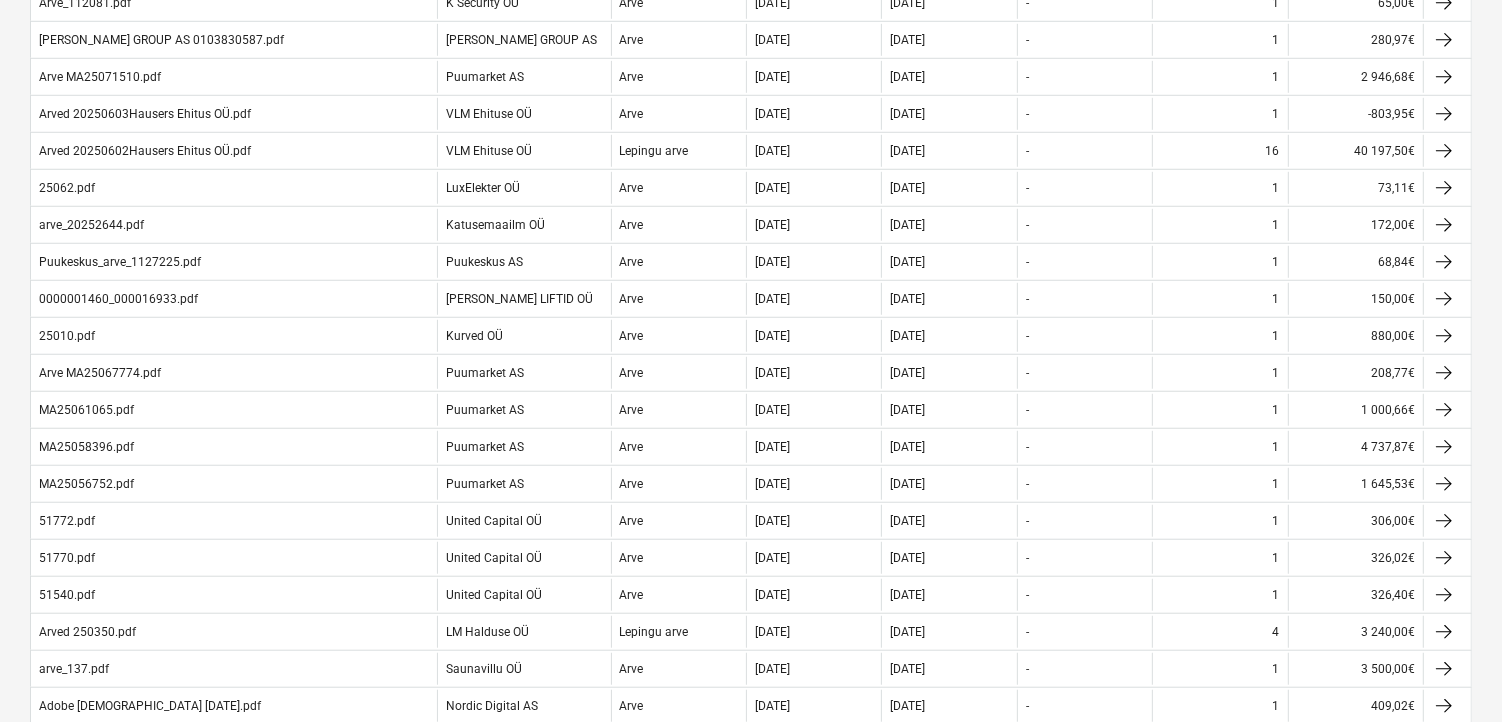scroll, scrollTop: 1623, scrollLeft: 0, axis: vertical 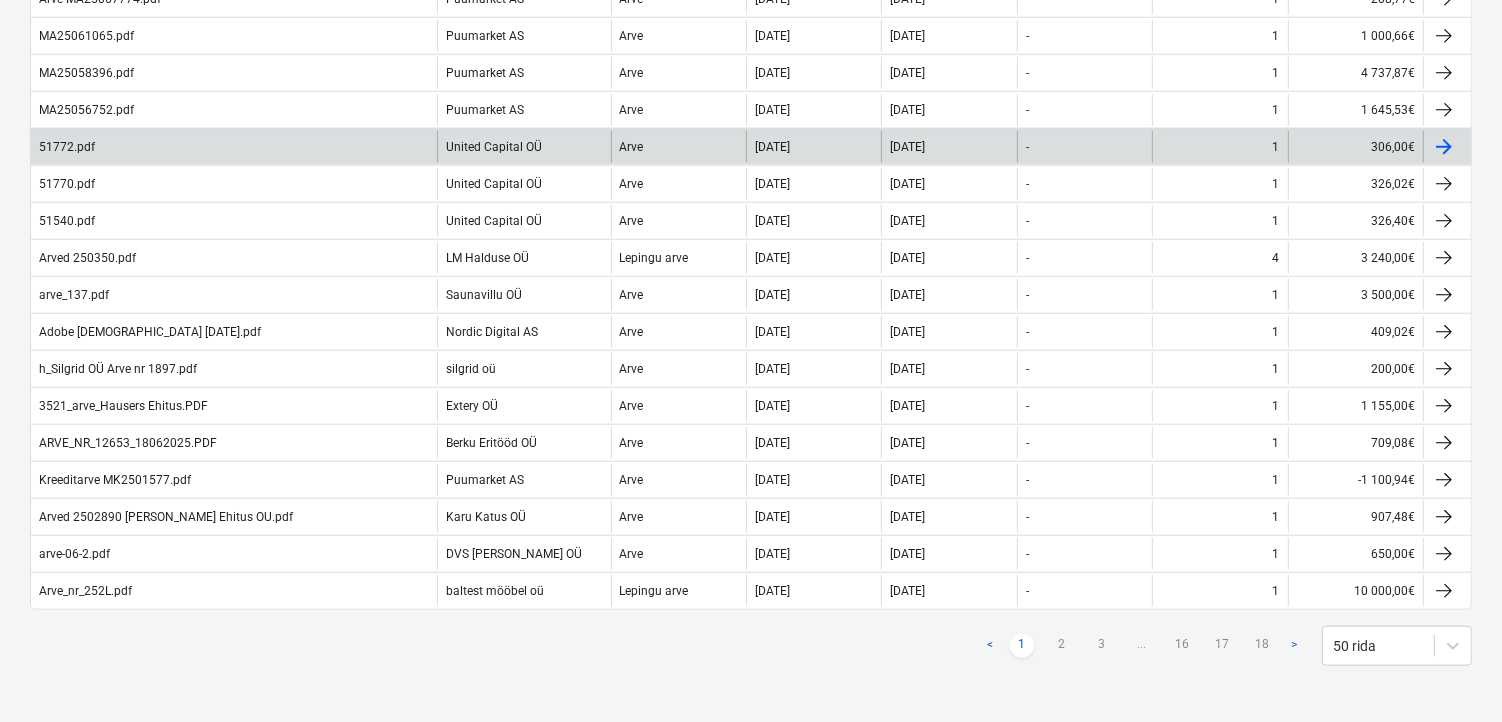 click on "United Capital OÜ" at bounding box center [523, 147] 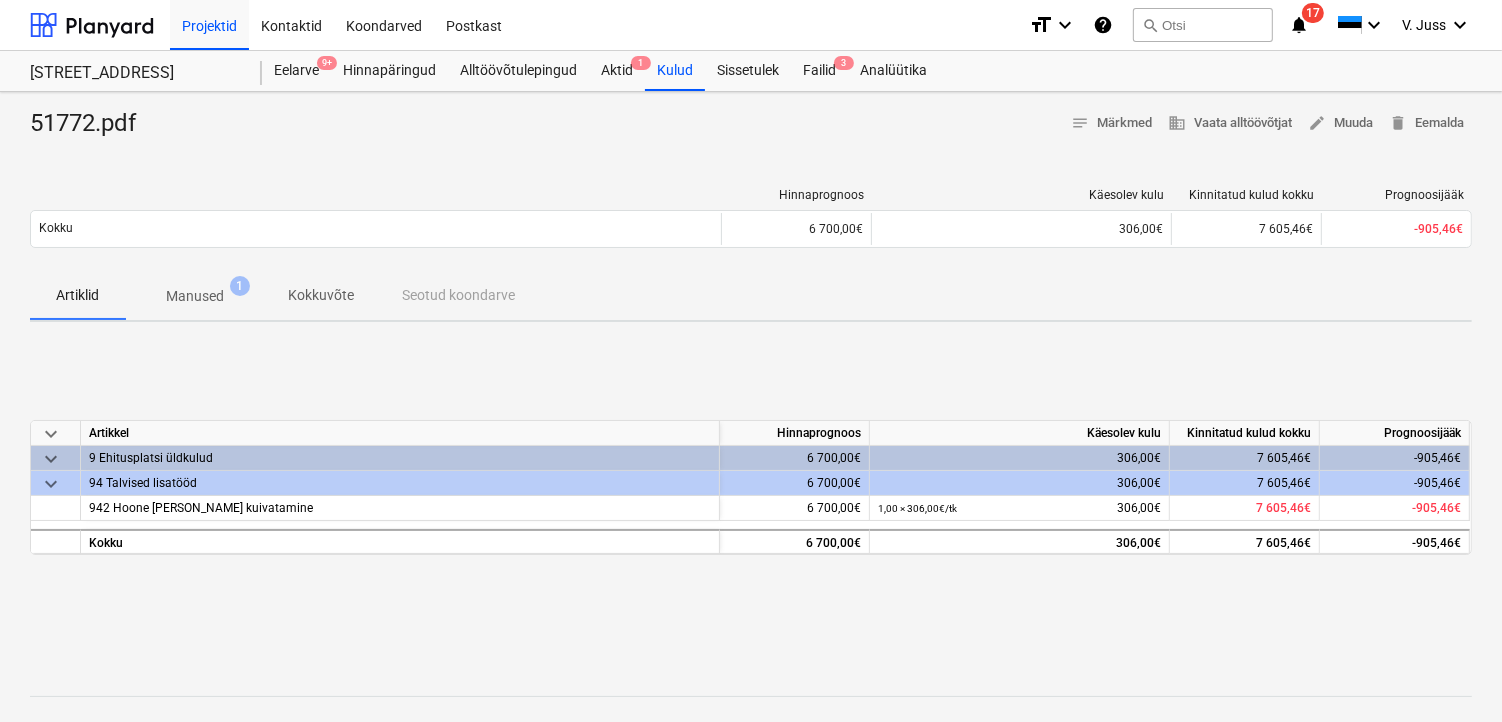 click on "Manused" at bounding box center [195, 296] 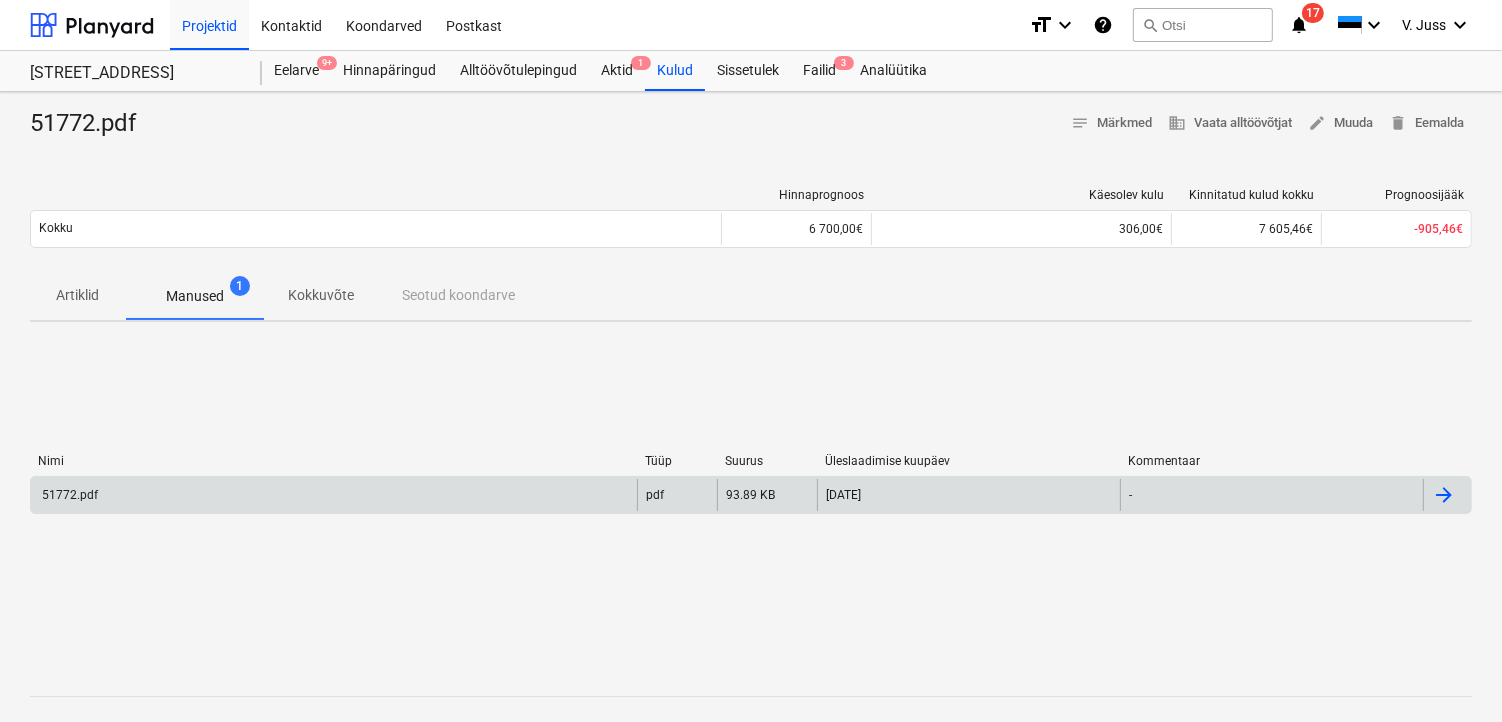 click on "51772.pdf" at bounding box center [68, 495] 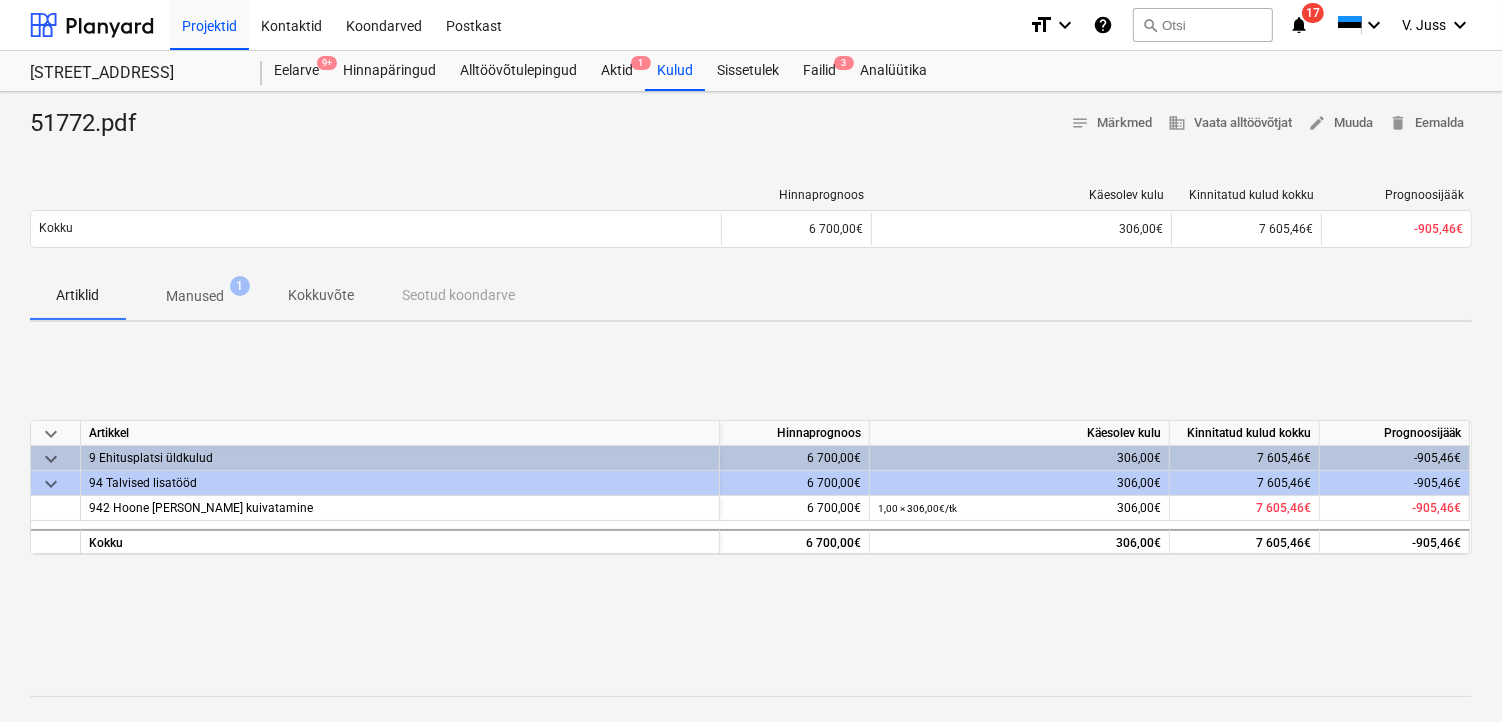 scroll, scrollTop: 1623, scrollLeft: 0, axis: vertical 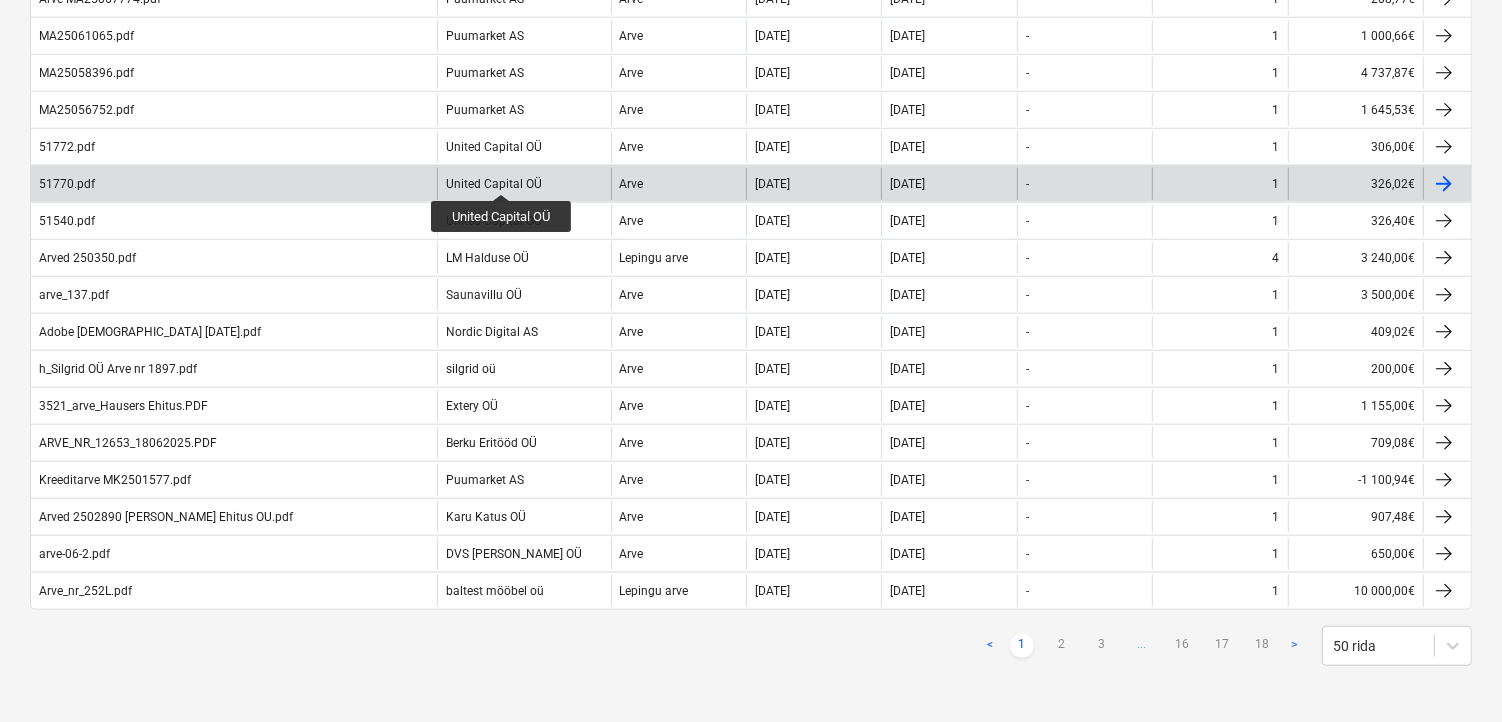 click on "United Capital OÜ" at bounding box center [494, 184] 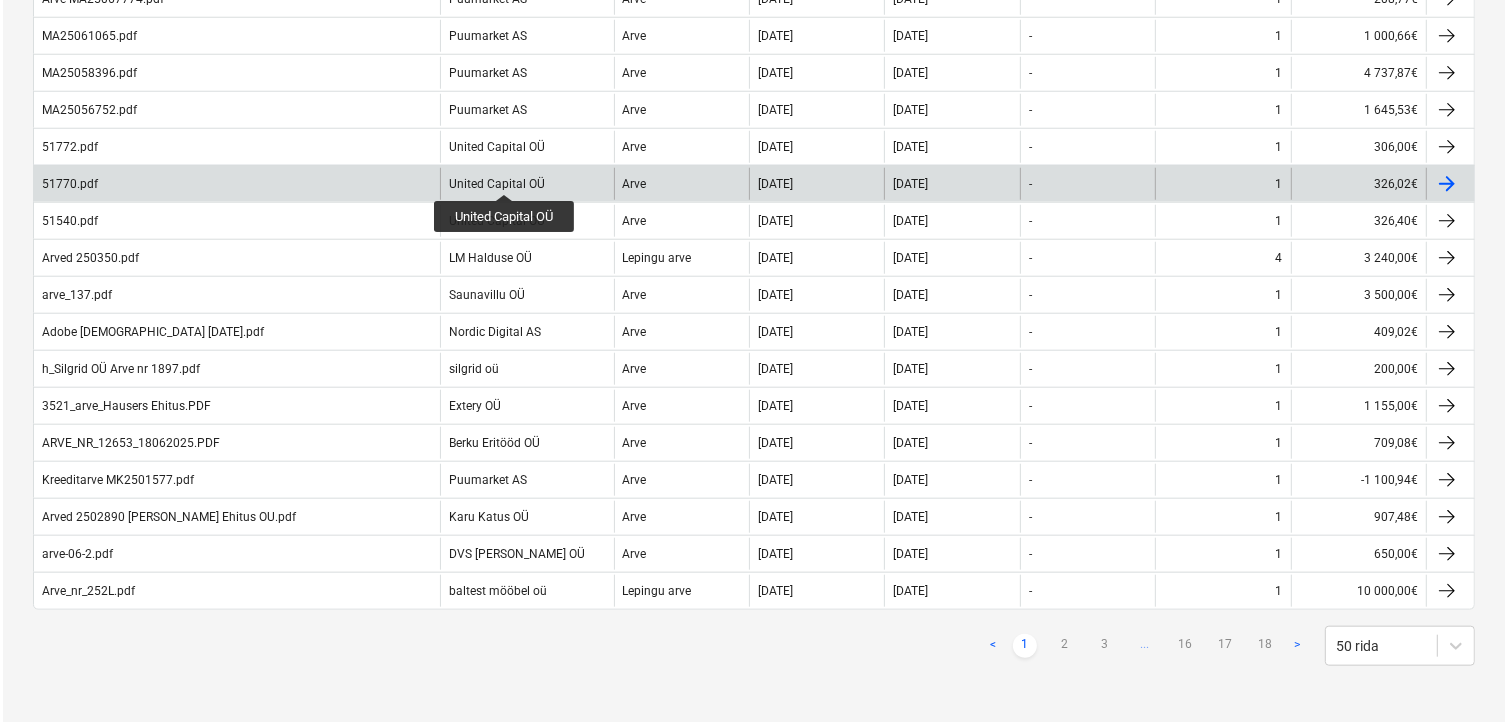 scroll, scrollTop: 0, scrollLeft: 0, axis: both 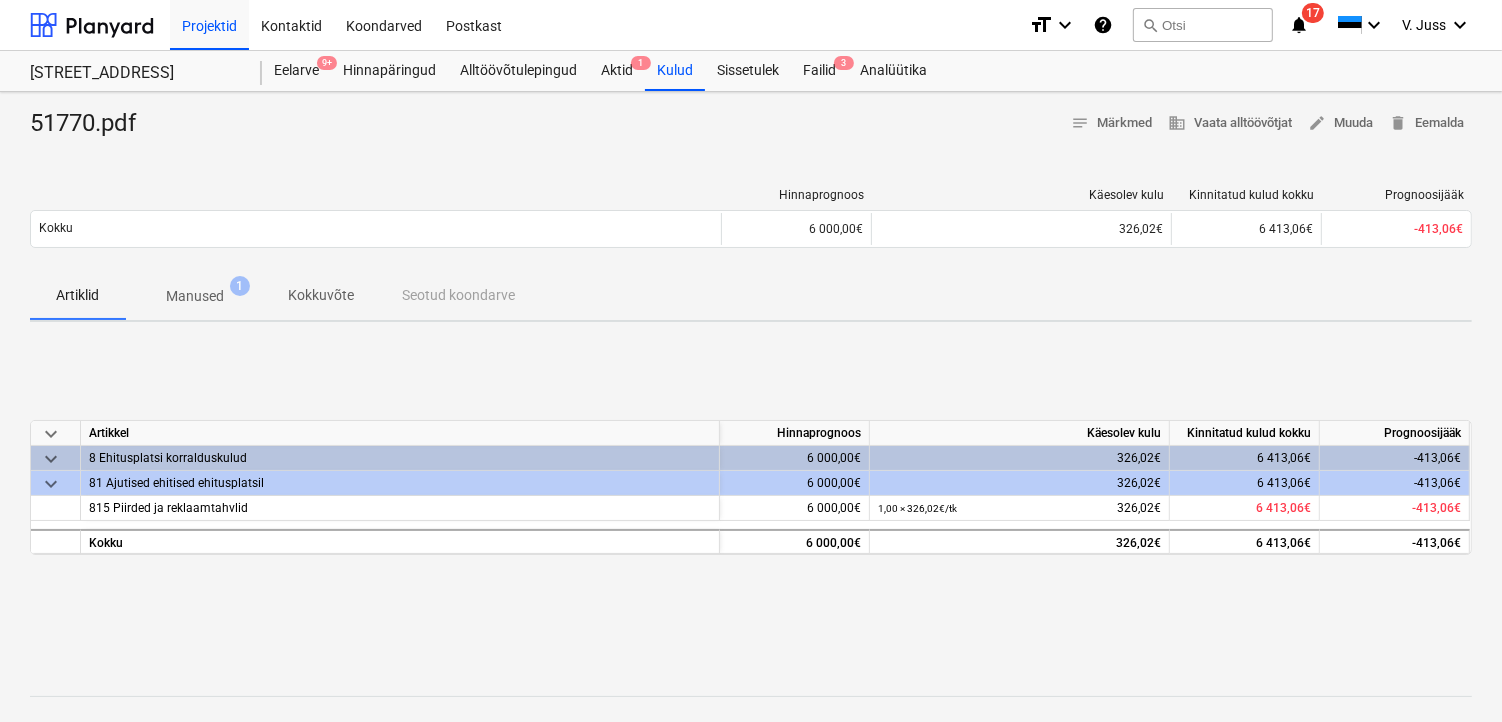 click on "Manused" at bounding box center [195, 296] 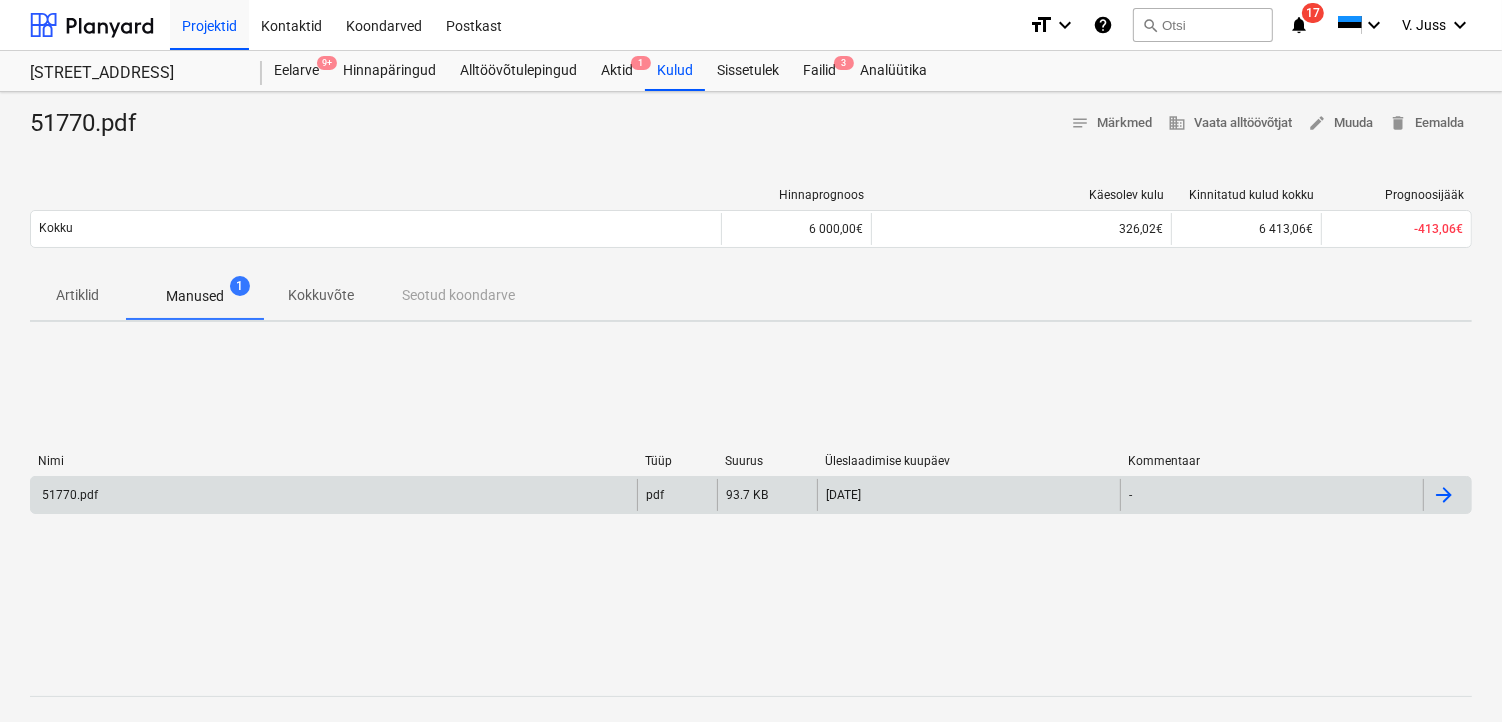 click on "51770.pdf" at bounding box center (334, 495) 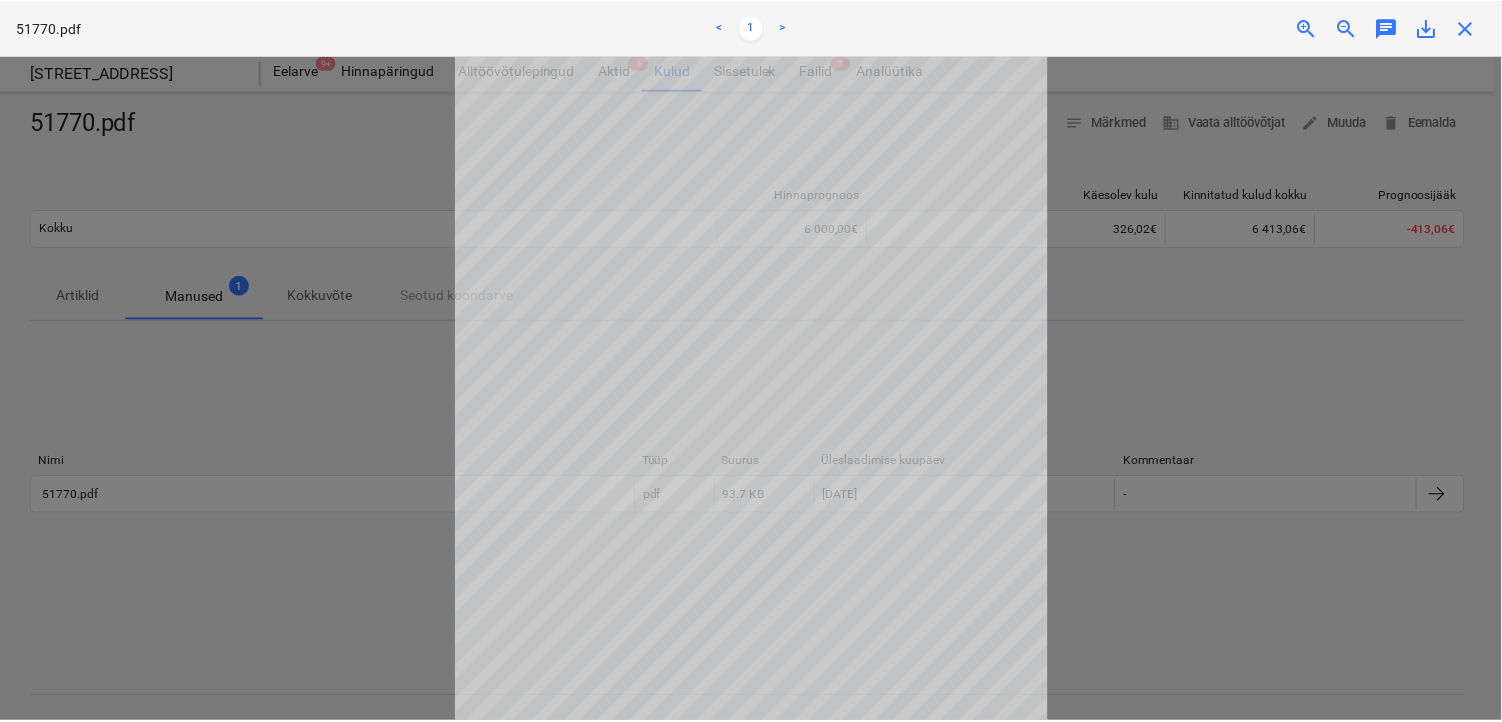 scroll, scrollTop: 0, scrollLeft: 0, axis: both 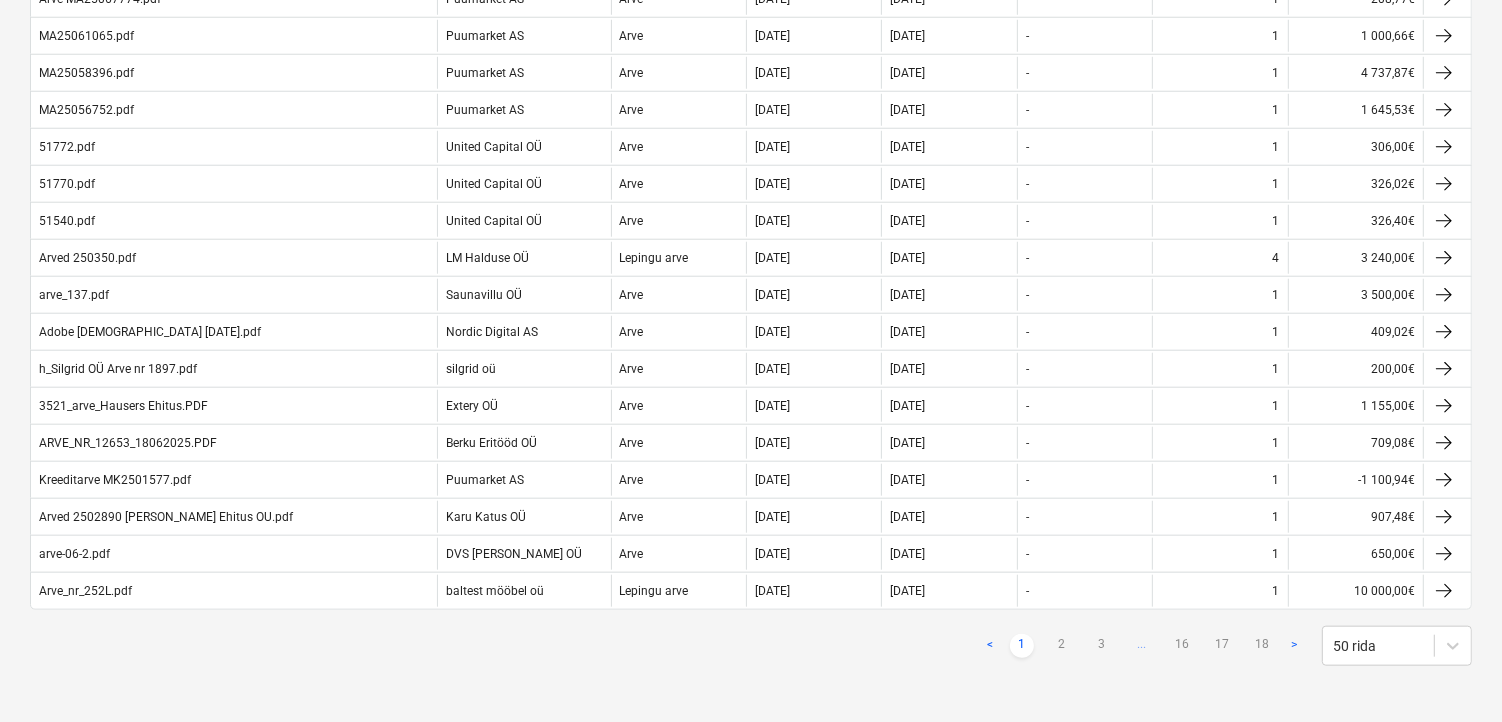 click on "1" at bounding box center [1022, 646] 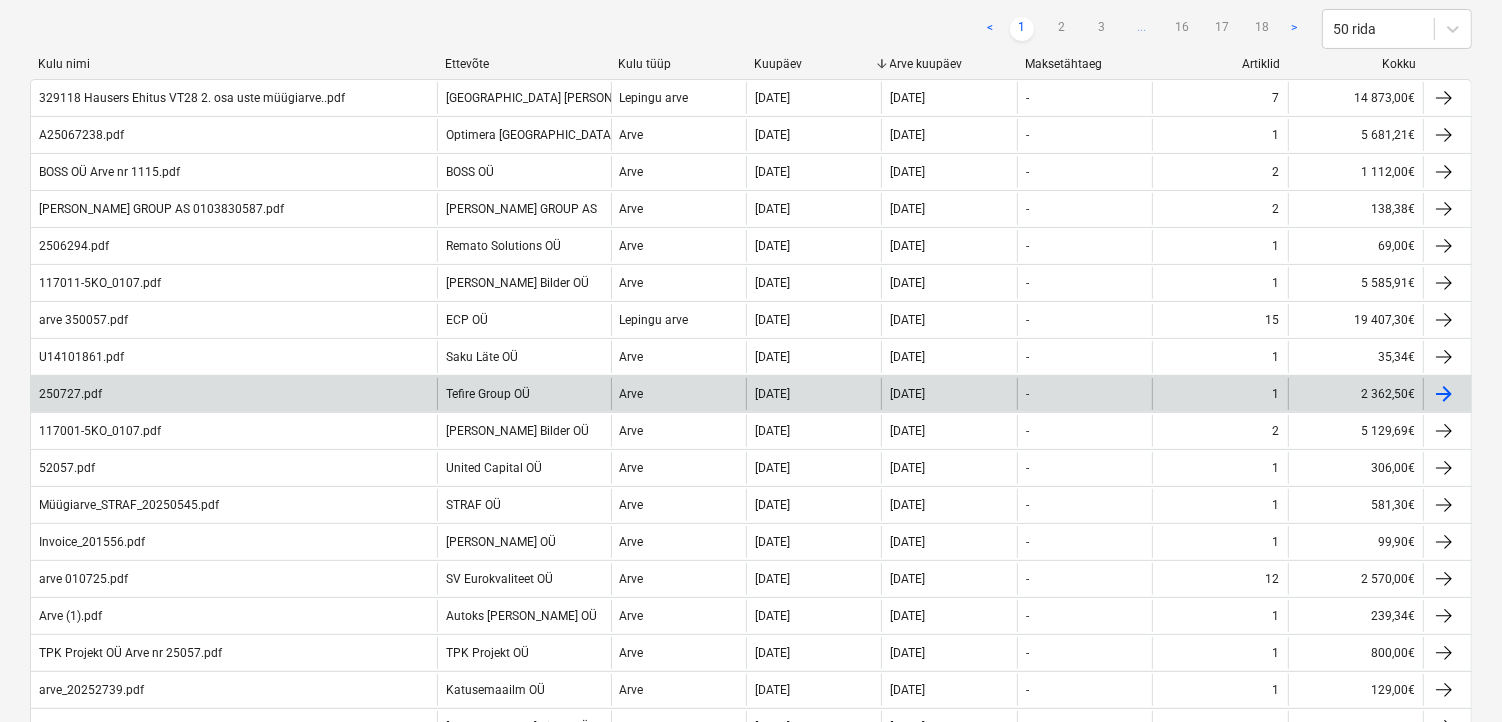 scroll, scrollTop: 333, scrollLeft: 0, axis: vertical 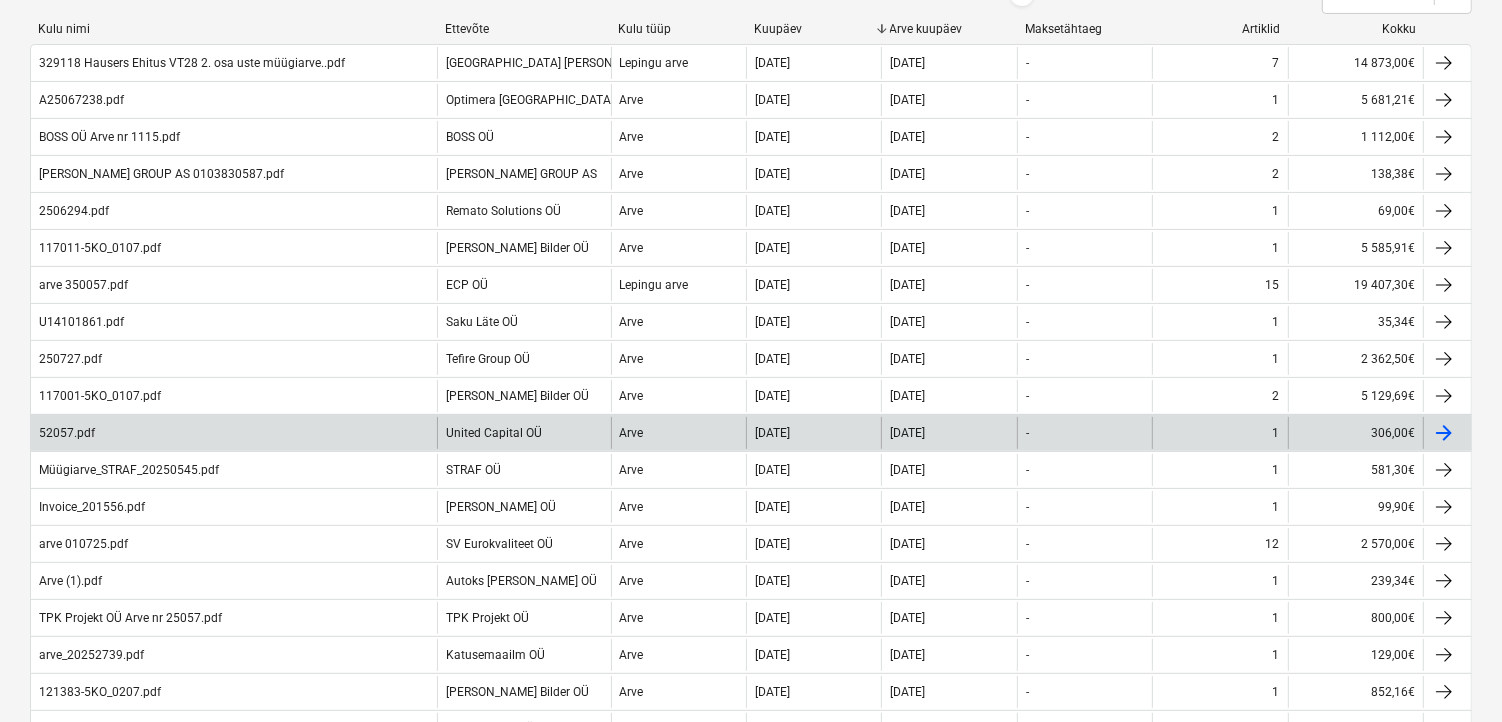 click on "United Capital OÜ" at bounding box center (494, 433) 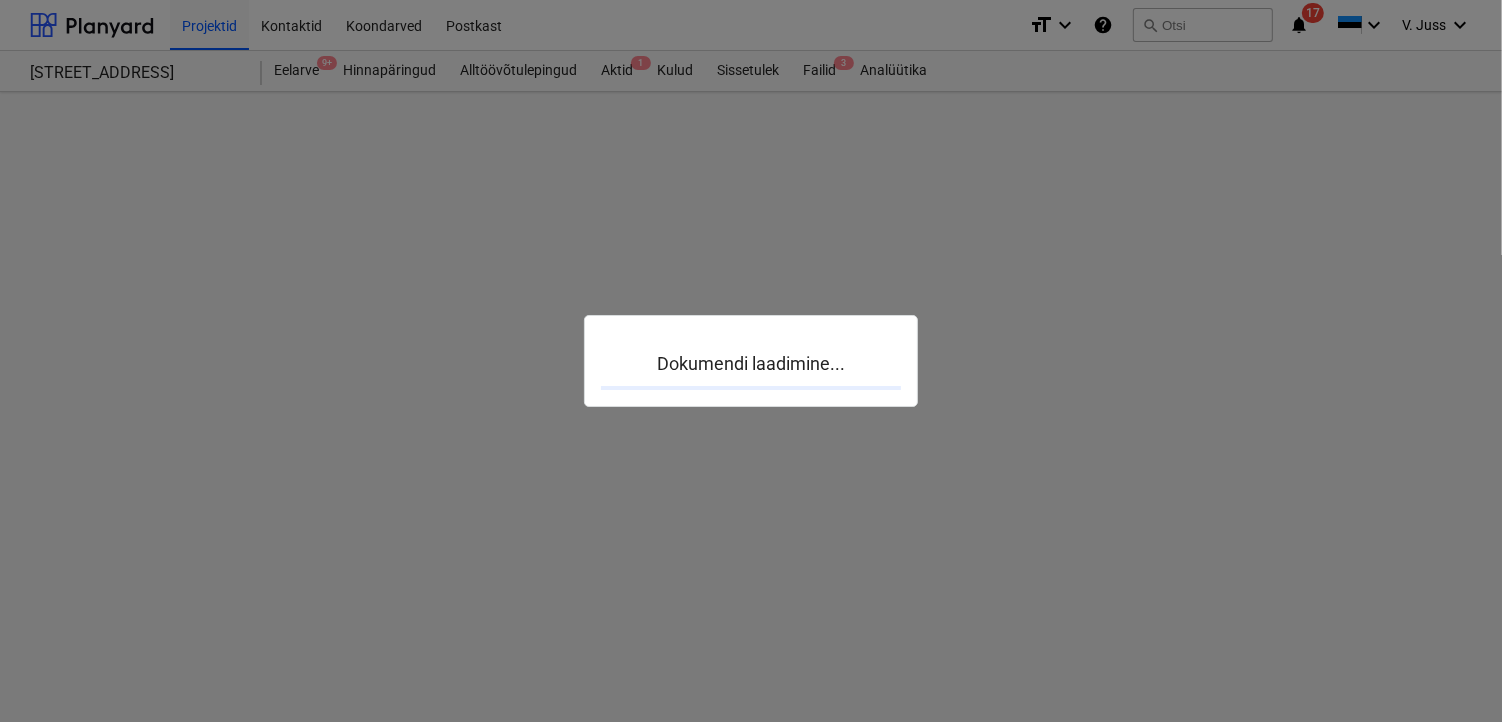 scroll, scrollTop: 0, scrollLeft: 0, axis: both 